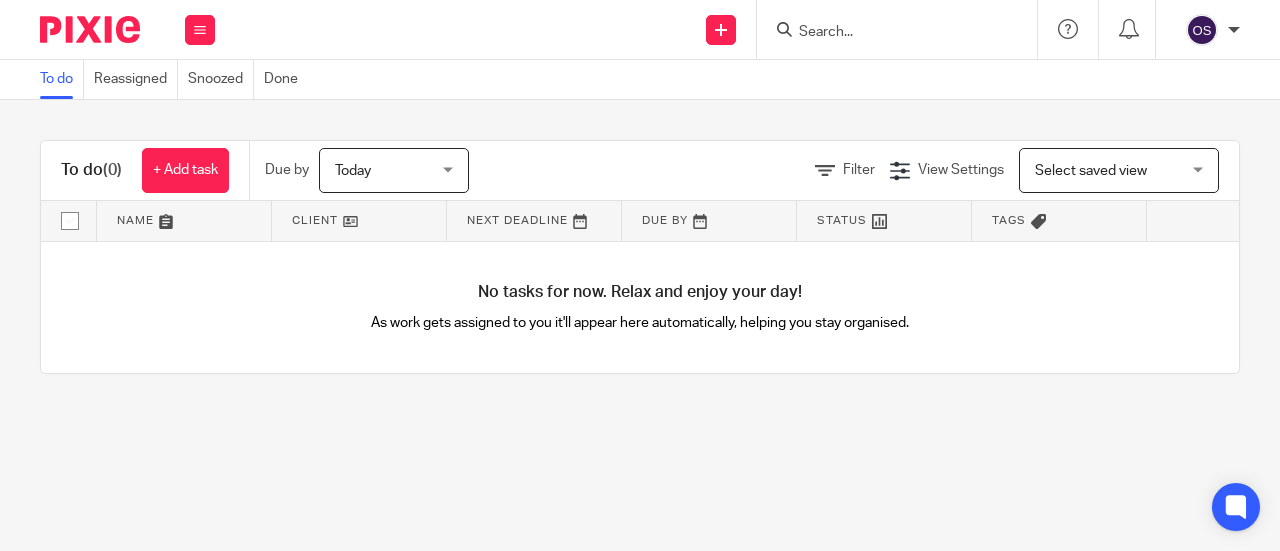 scroll, scrollTop: 0, scrollLeft: 0, axis: both 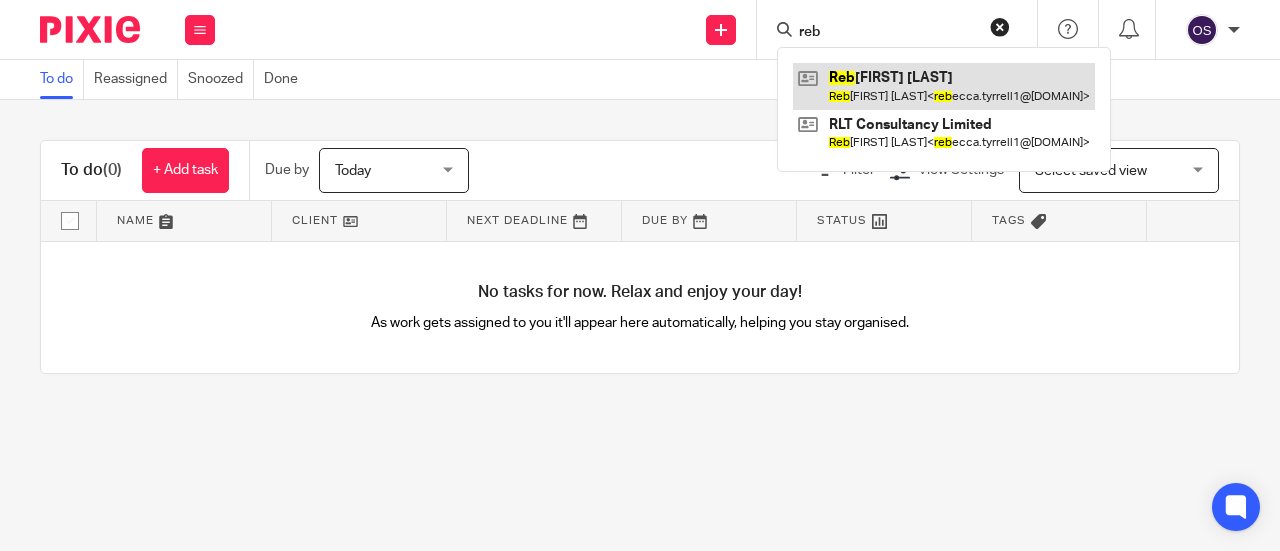 type on "reb" 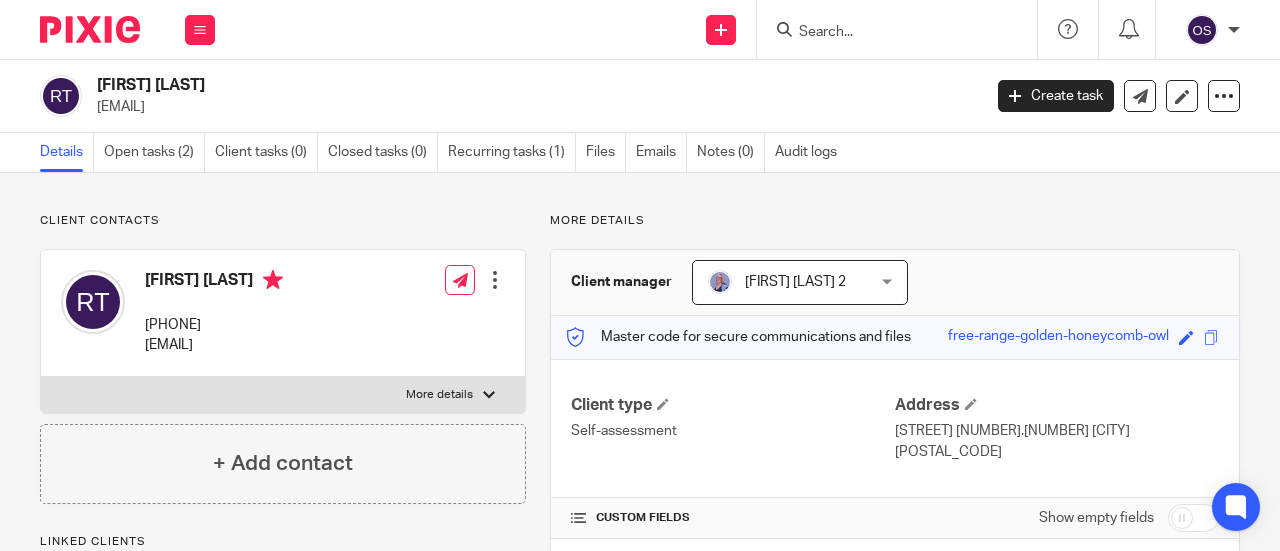 scroll, scrollTop: 0, scrollLeft: 0, axis: both 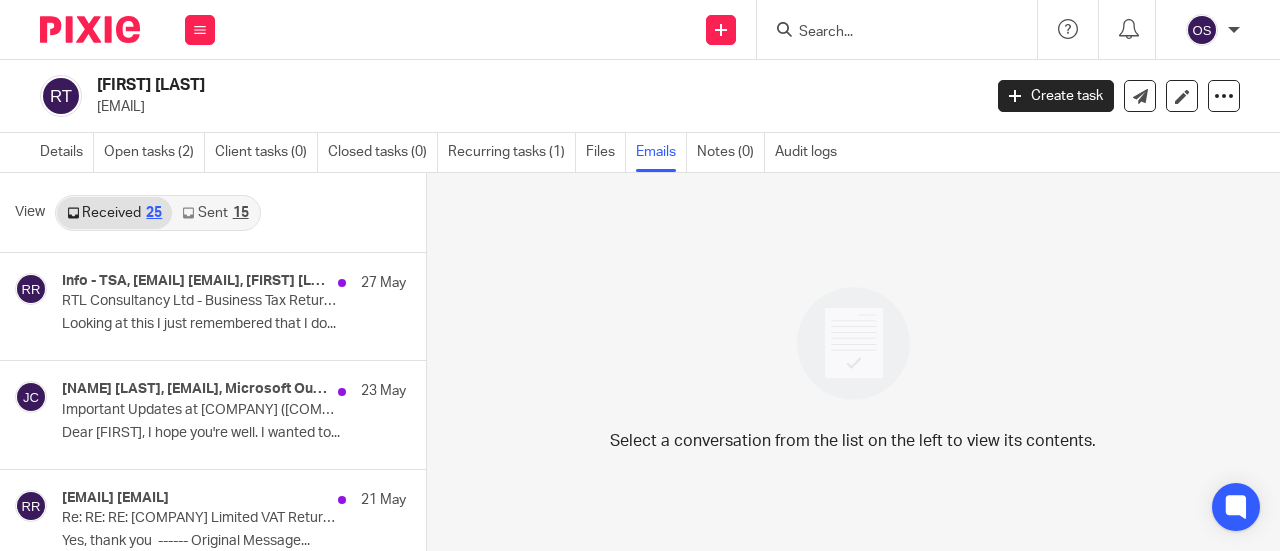 click at bounding box center (887, 33) 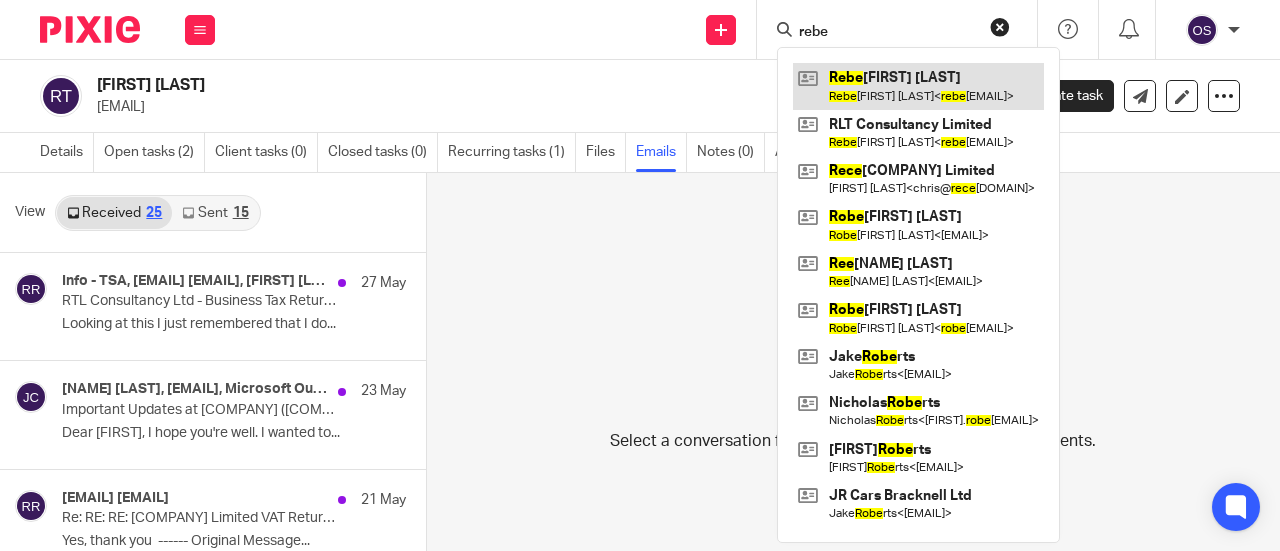 type on "rebe" 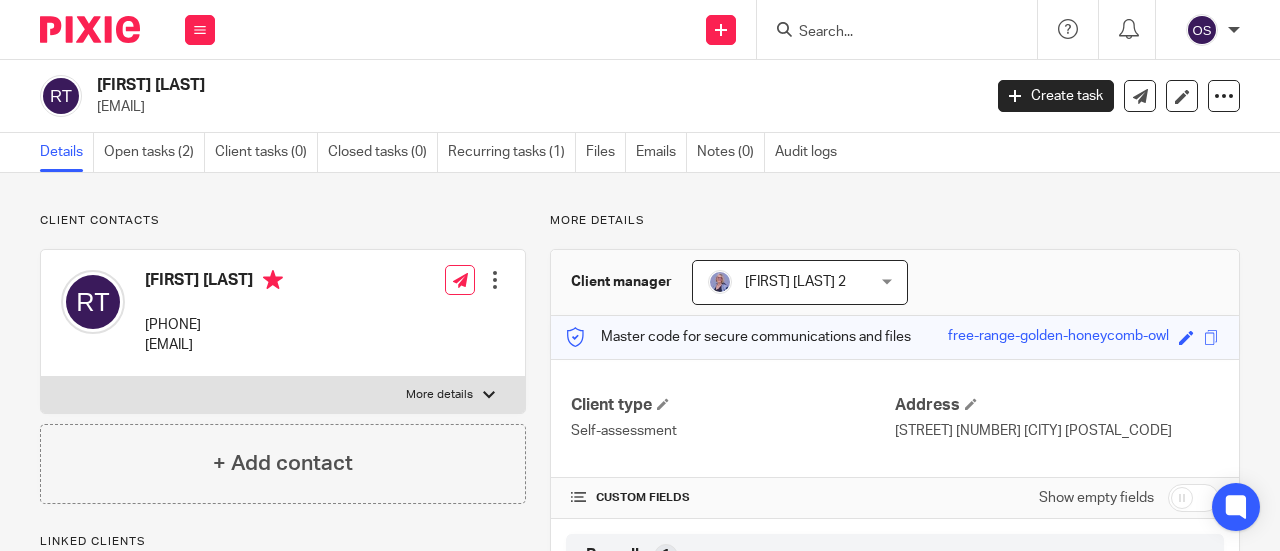scroll, scrollTop: 0, scrollLeft: 0, axis: both 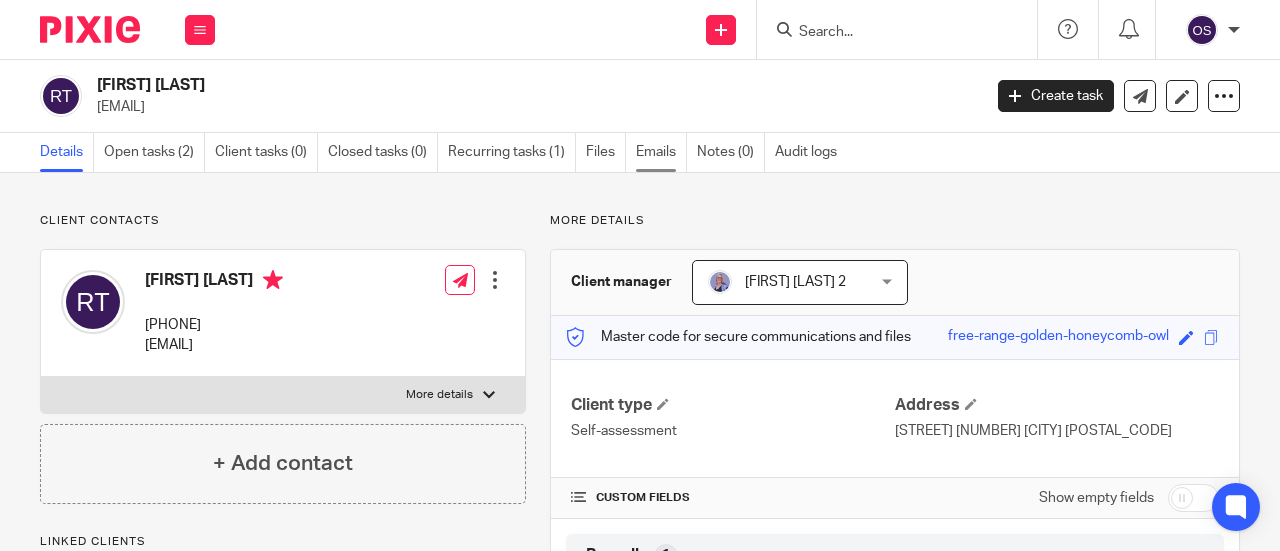 click on "Emails" at bounding box center [661, 152] 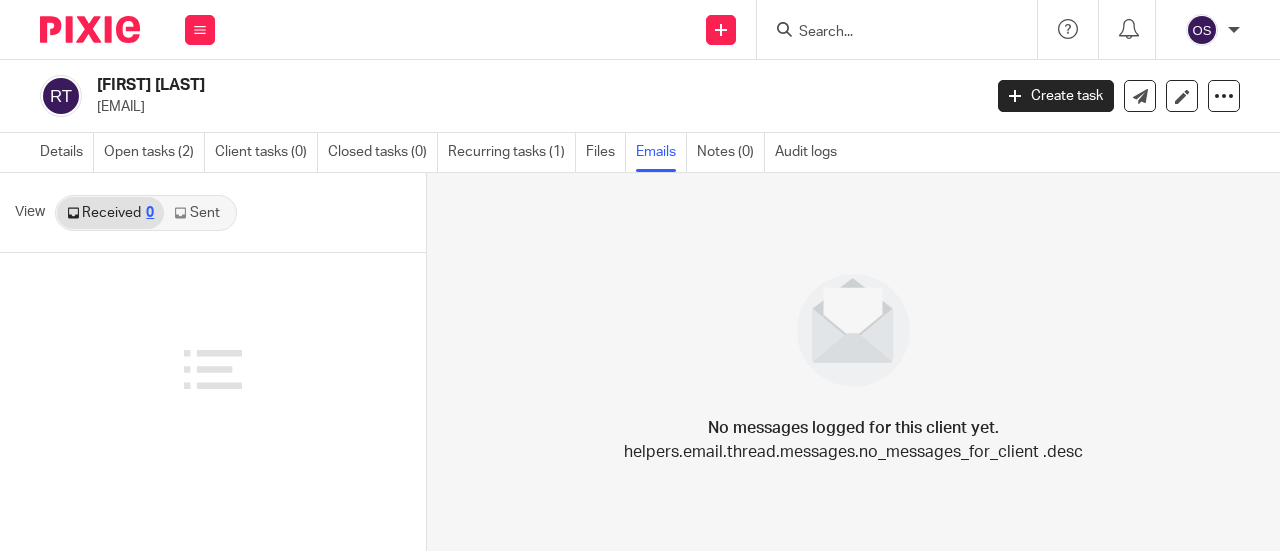 scroll, scrollTop: 0, scrollLeft: 0, axis: both 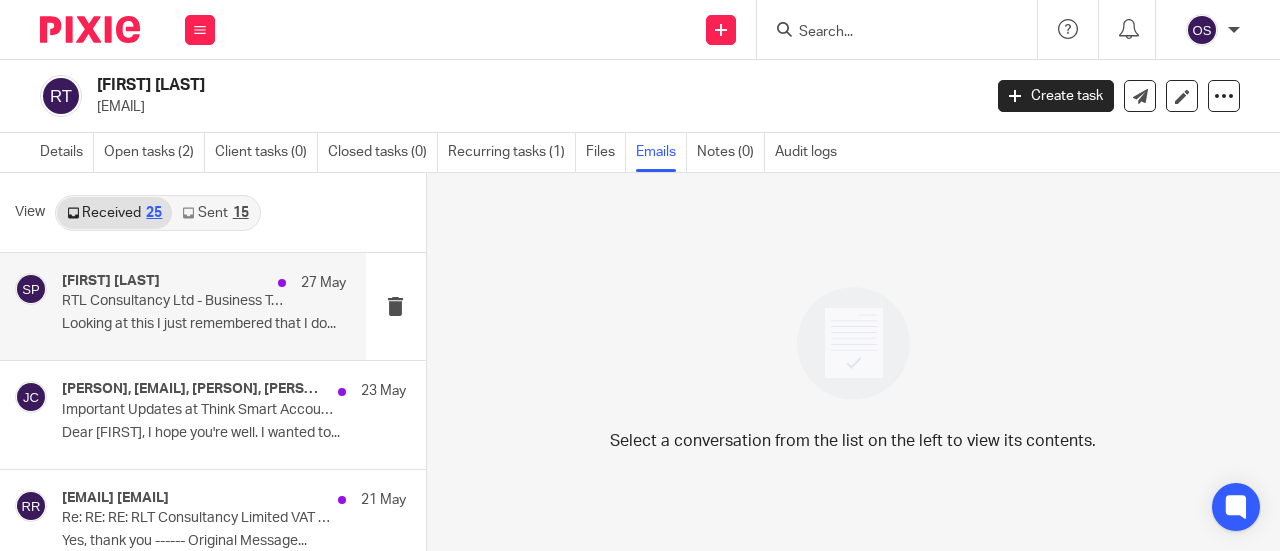 click on "RTL Consultancy Ltd - Business Tax Return for 2024" at bounding box center [175, 301] 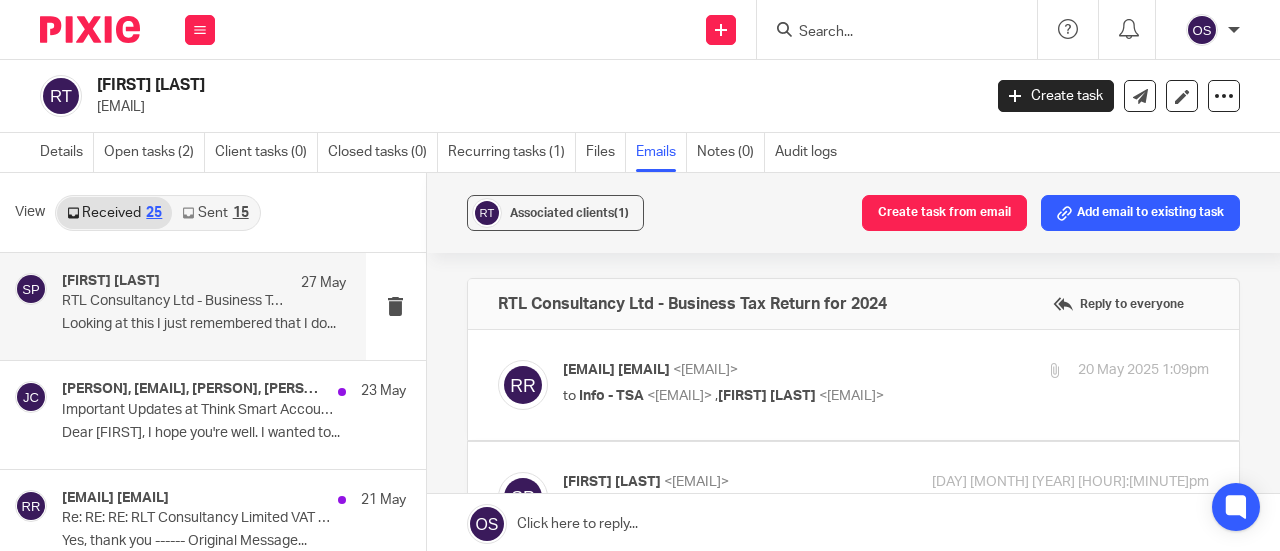scroll, scrollTop: 0, scrollLeft: 0, axis: both 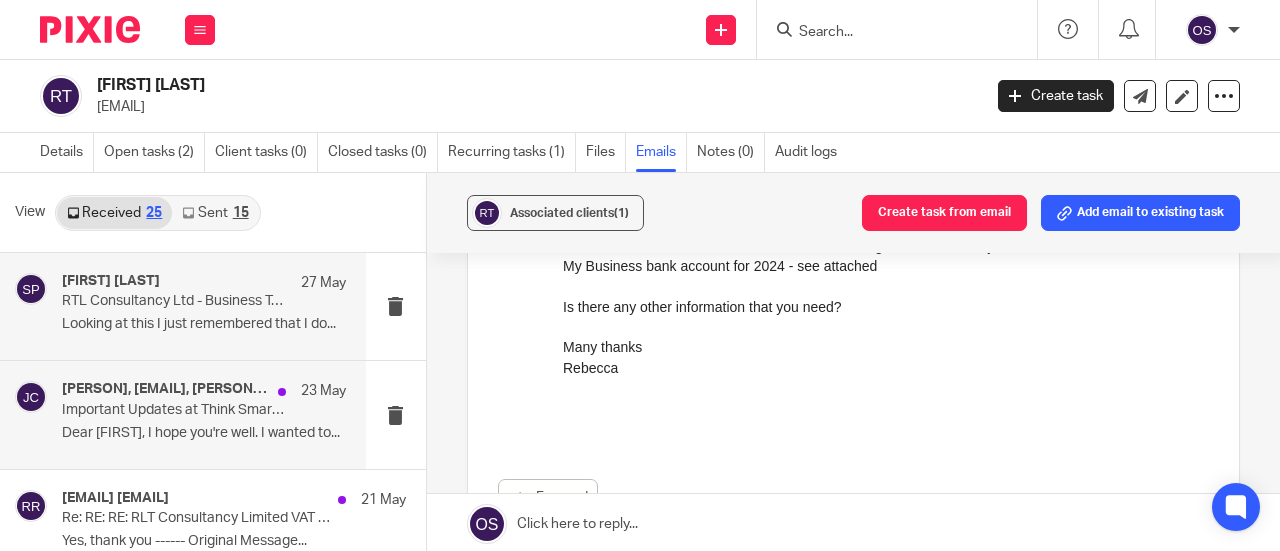 click on "Important Updates at Think Smart Accounts (Anchor Accounting)" at bounding box center (175, 410) 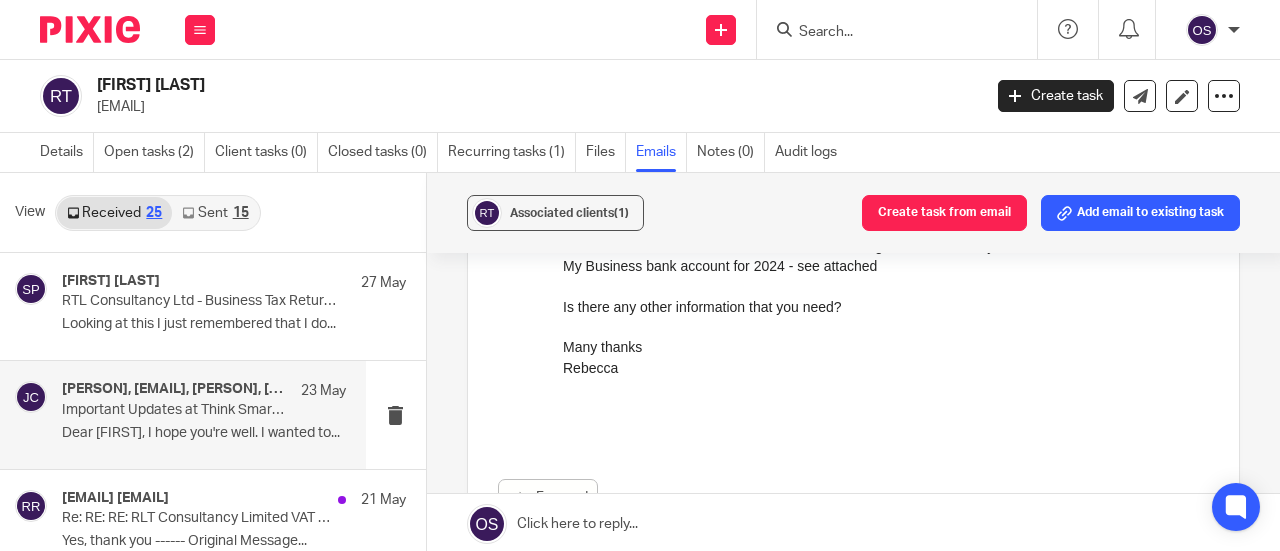 scroll, scrollTop: 100, scrollLeft: 0, axis: vertical 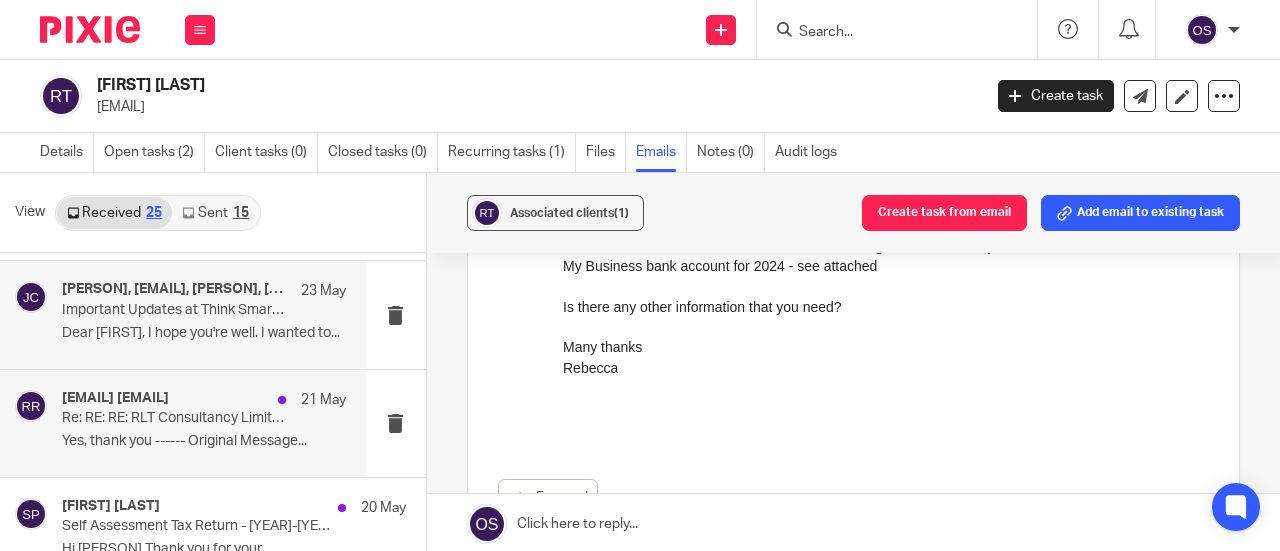 click on "Re: RE: RE: RLT Consultancy Limited  VAT Return QE February – April 2025" at bounding box center [175, 418] 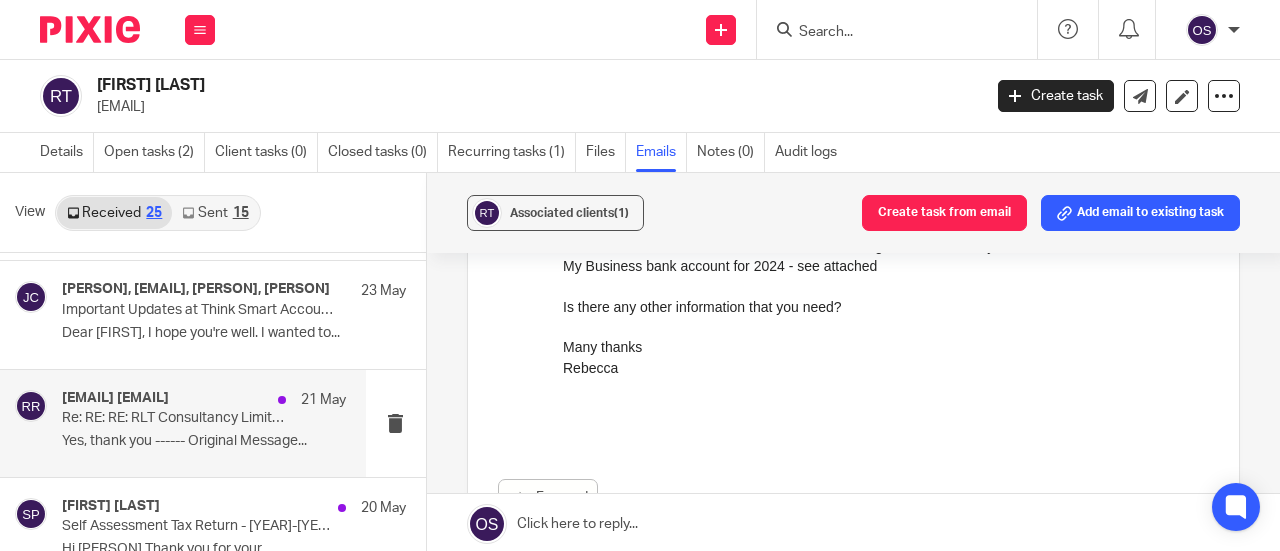 scroll, scrollTop: 200, scrollLeft: 0, axis: vertical 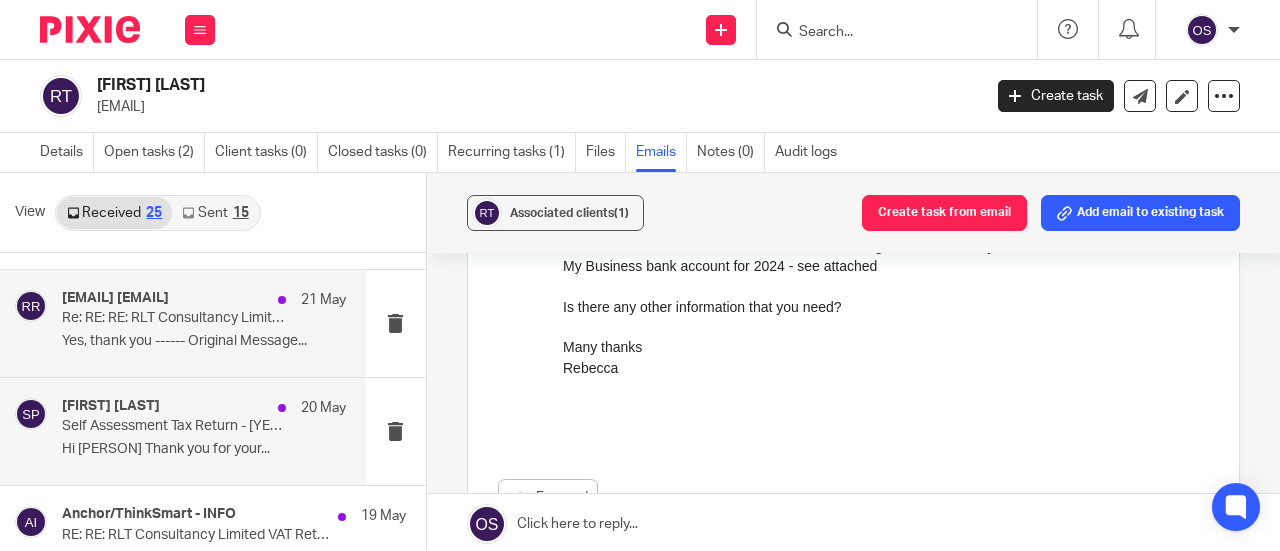 click on "Self Assessment Tax Return - [YEAR]-[YEAR]" at bounding box center [175, 426] 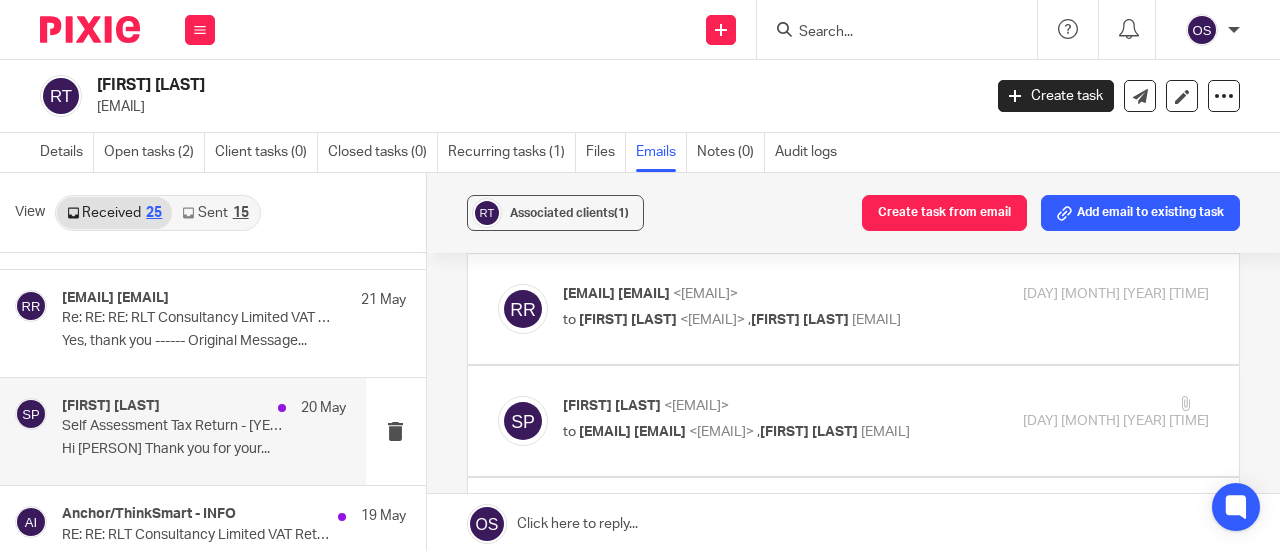 scroll, scrollTop: 0, scrollLeft: 0, axis: both 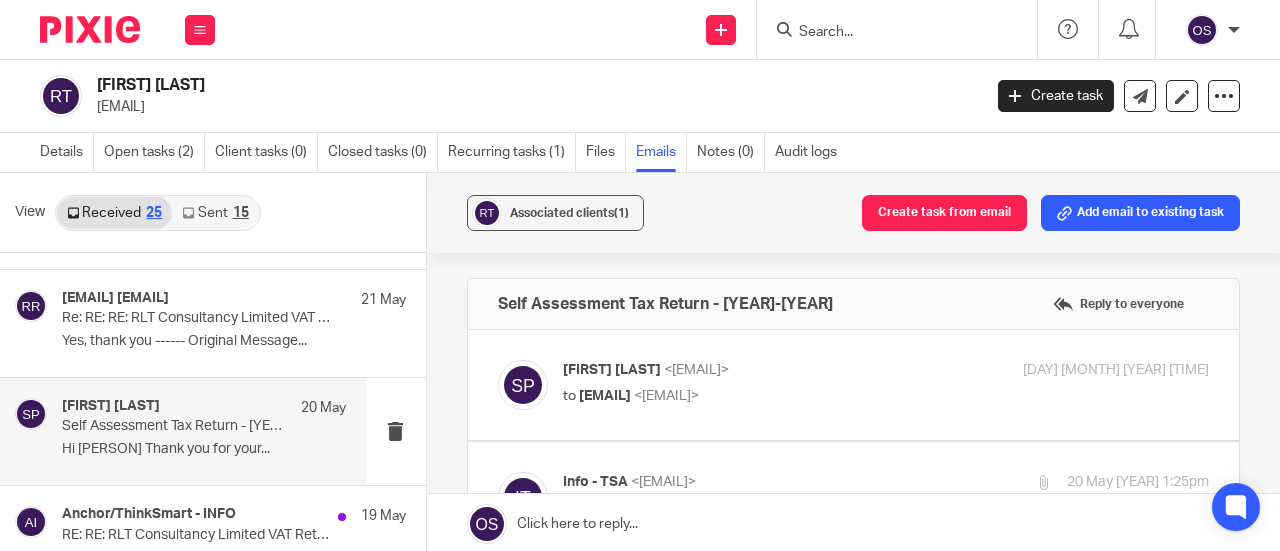 click on "[FIRST] [LAST]
[EMAIL]" at bounding box center [778, 370] 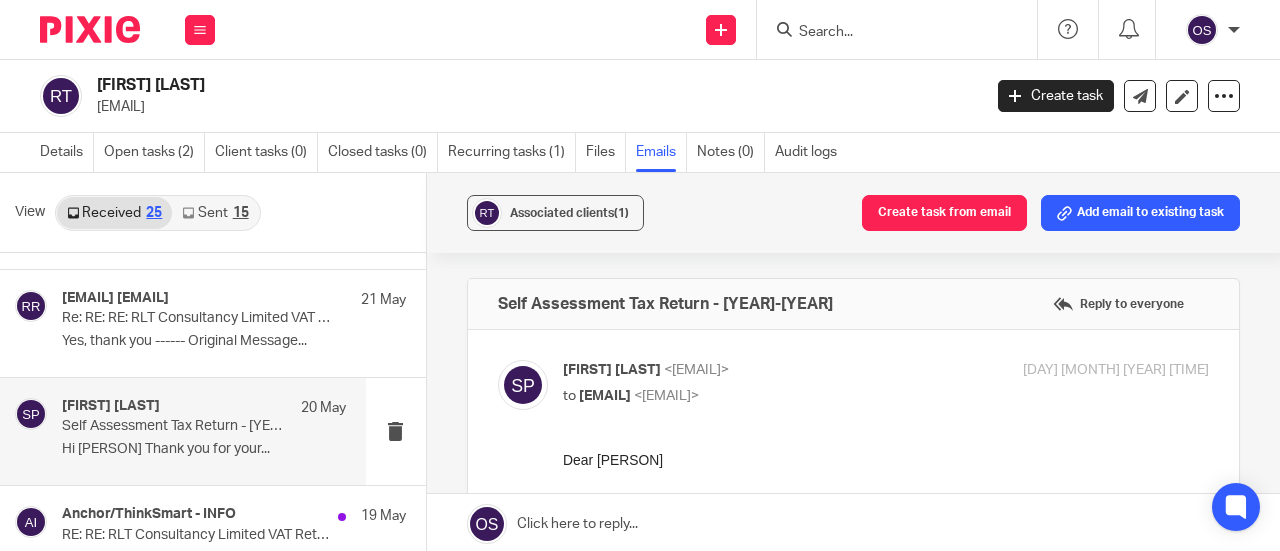 scroll, scrollTop: 0, scrollLeft: 0, axis: both 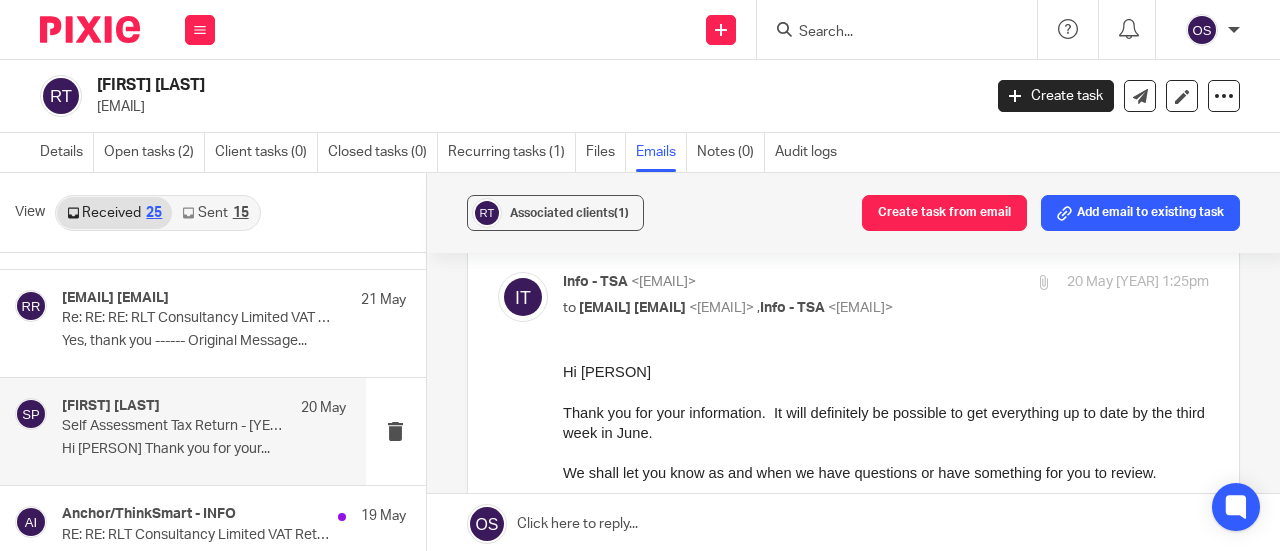 click on "Info - [COMPANY]
<[EMAIL]>" at bounding box center (778, 282) 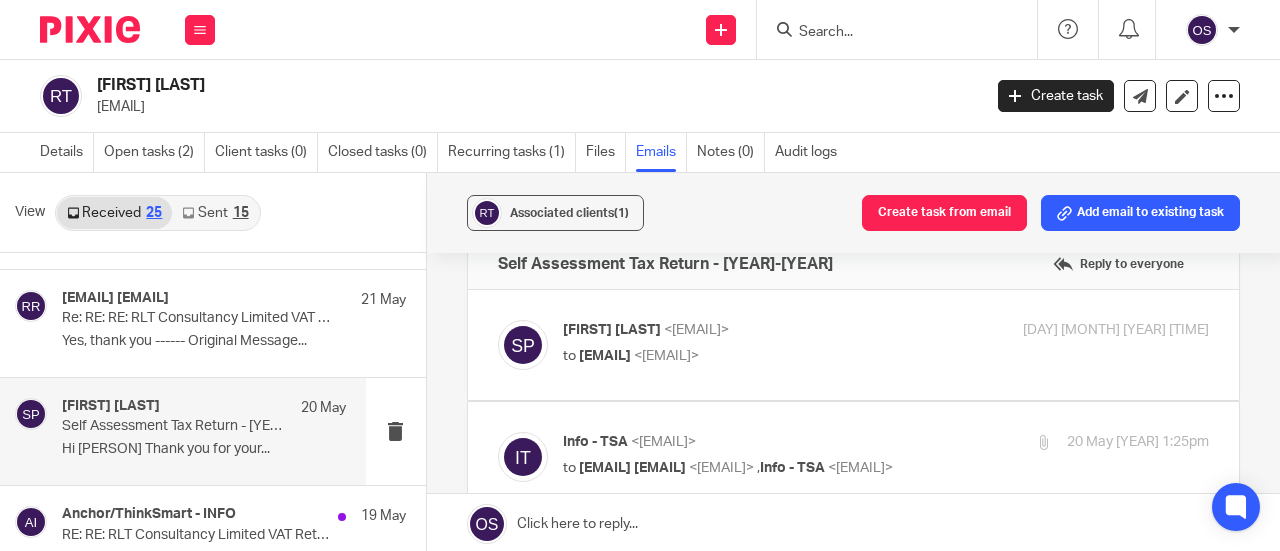scroll, scrollTop: 0, scrollLeft: 0, axis: both 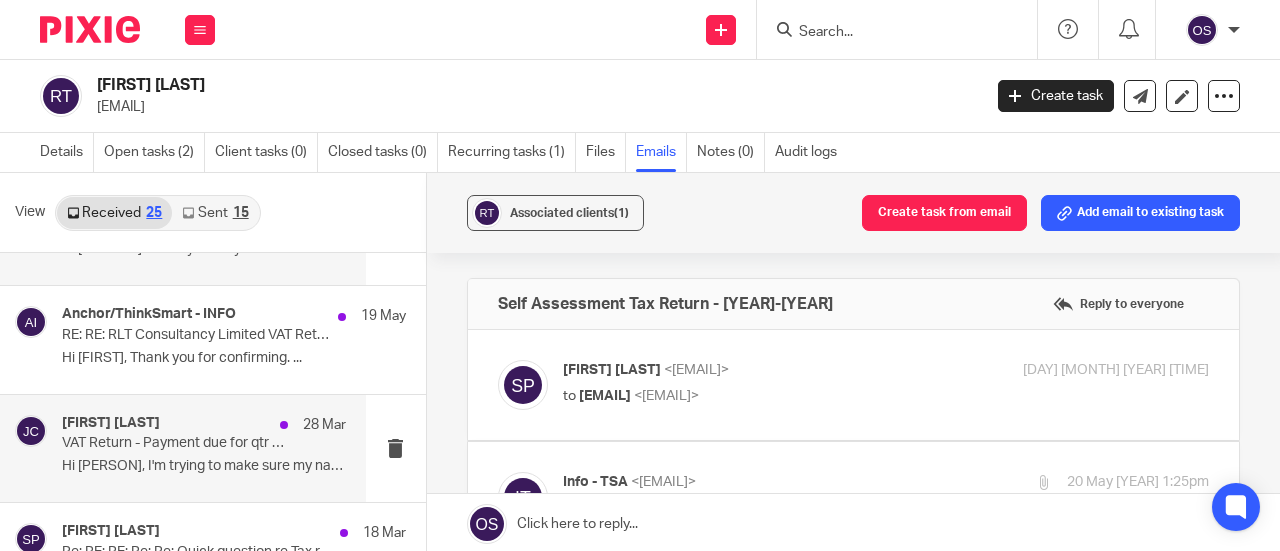 click on "VAT Return - Payment due for qtr ending 31 January 2025" at bounding box center [175, 443] 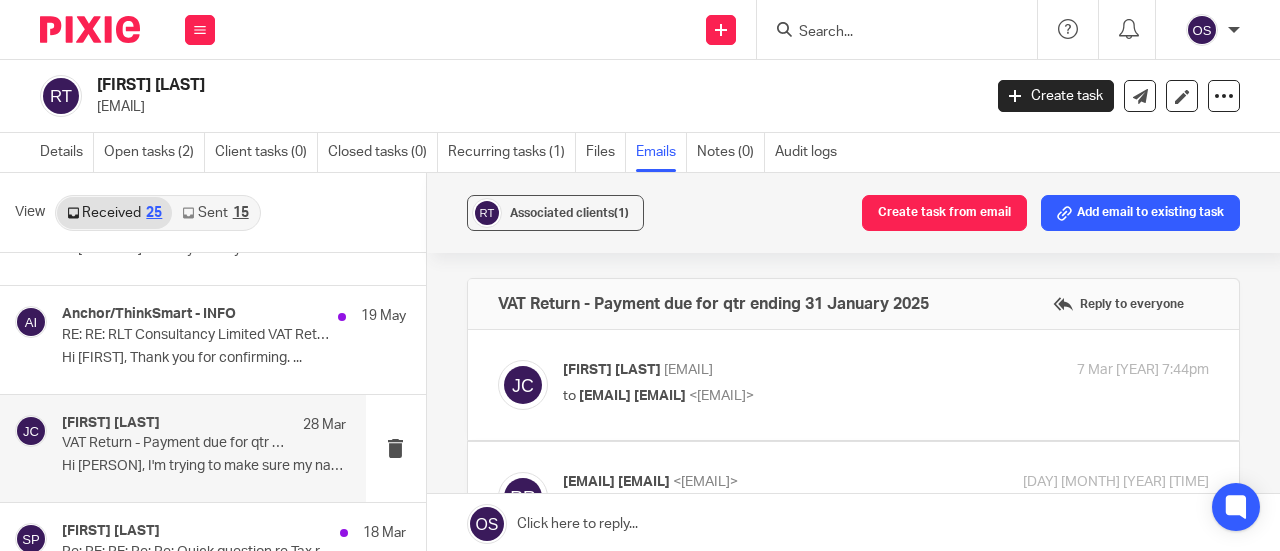 scroll, scrollTop: 0, scrollLeft: 0, axis: both 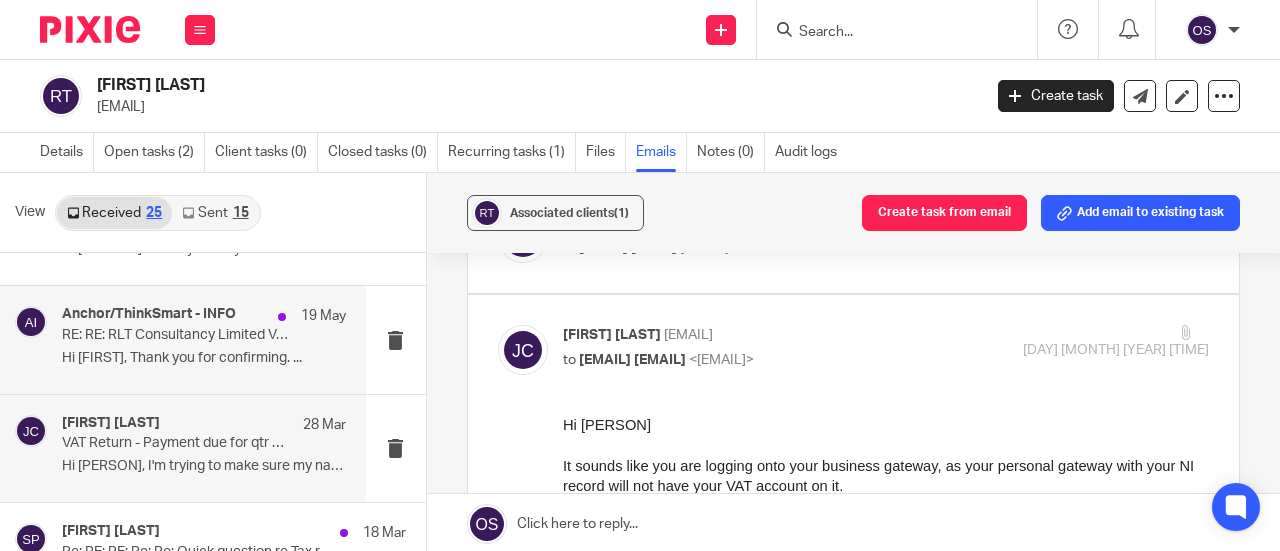 click on "Anchor/ThinkSmart - INFO
19 May   RE: RE: RLT Consultancy Limited  VAT Return QE February – April 2025   Hi [NAME],     Thank you for confirming. ..." at bounding box center [204, 339] 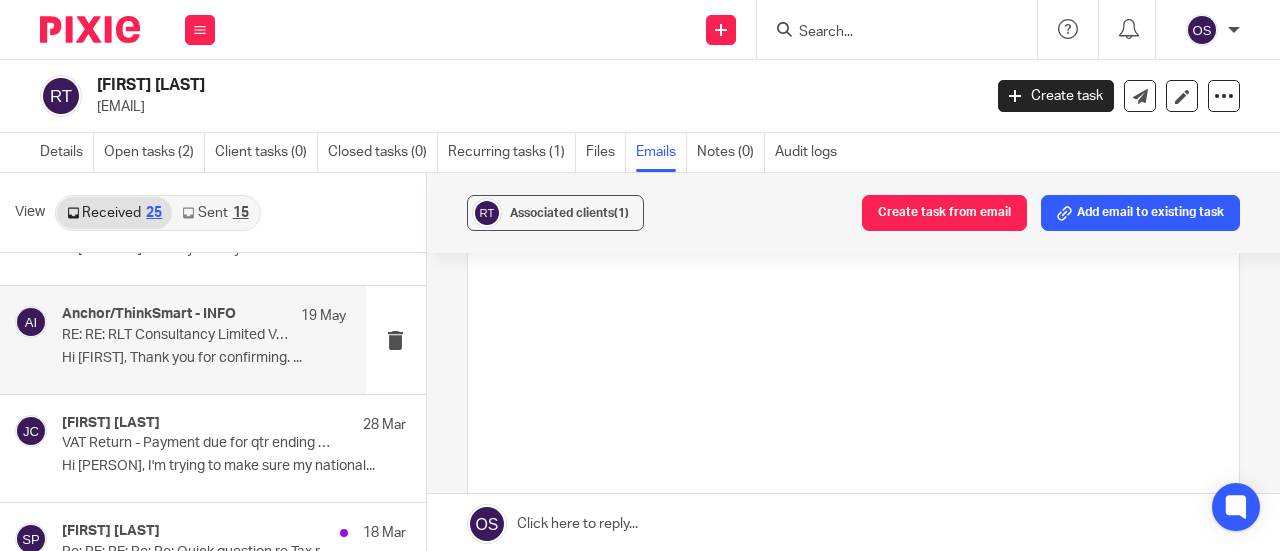 scroll, scrollTop: 0, scrollLeft: 0, axis: both 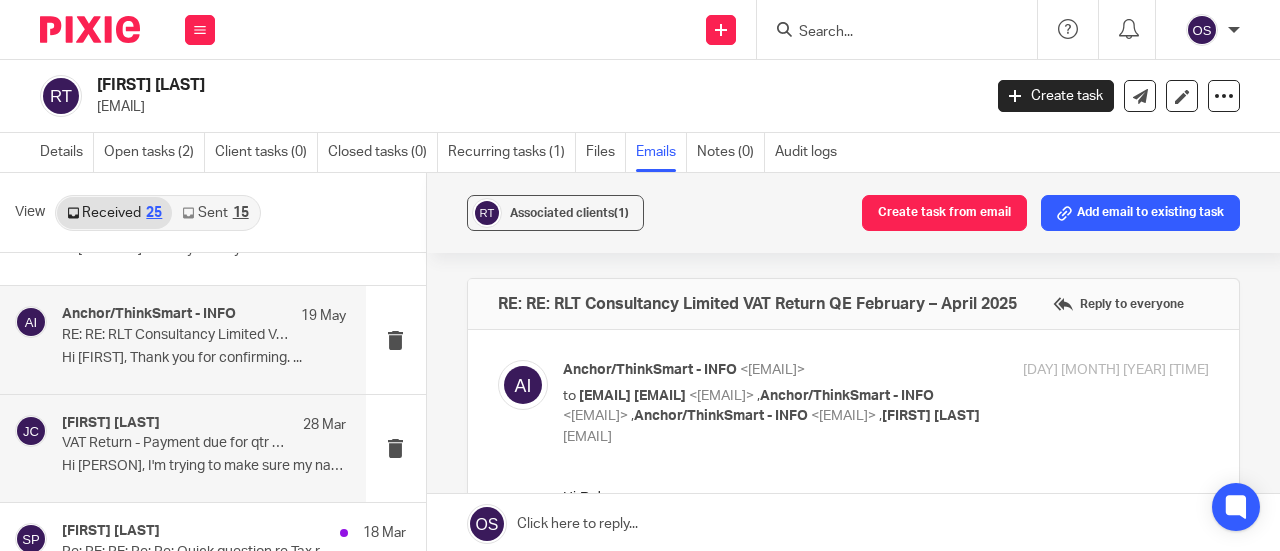 click on "[FIRST] [LAST]
[DAY] [MONTH]" at bounding box center (204, 425) 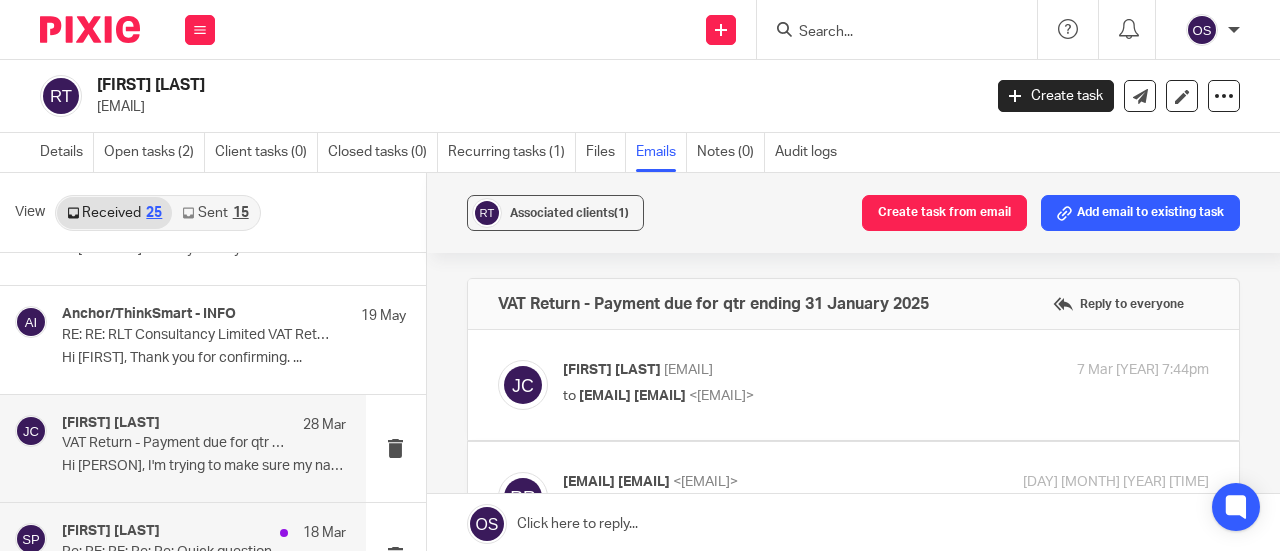 scroll, scrollTop: 0, scrollLeft: 0, axis: both 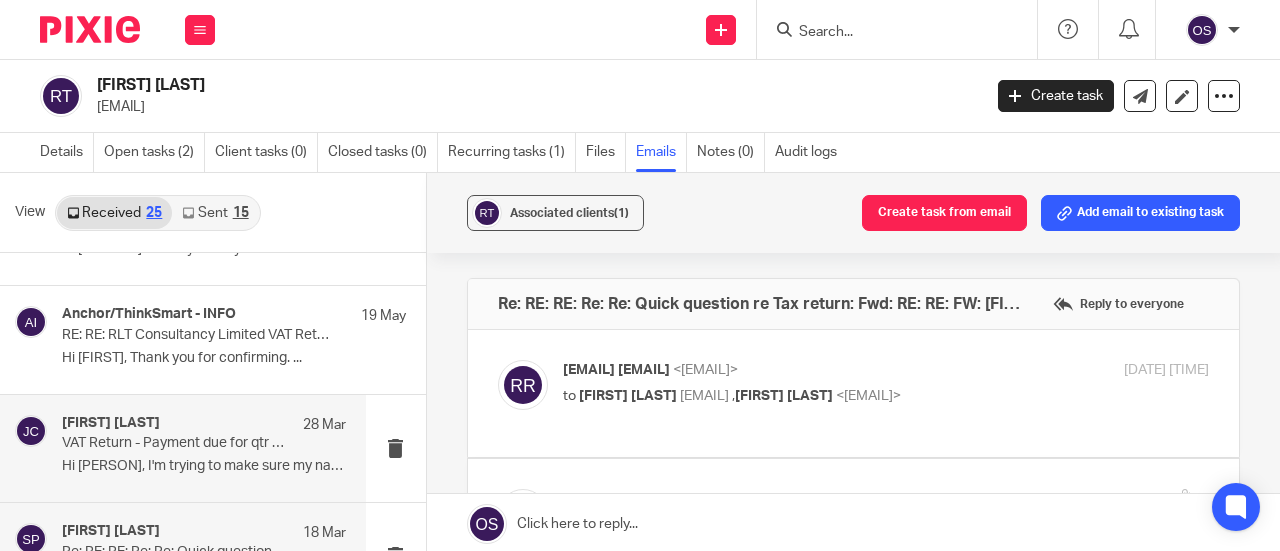 click on "[FIRST] [LAST]
[DAY] [MONTH]" at bounding box center [204, 425] 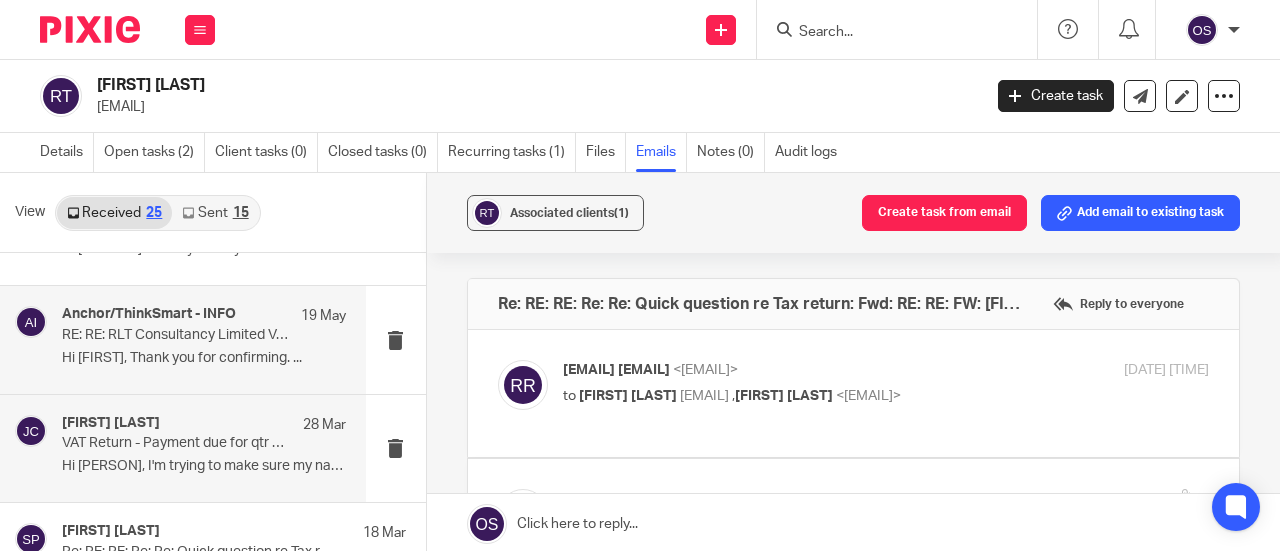 click on "Anchor/ThinkSmart - INFO
19 May   RE: RE: RLT Consultancy Limited  VAT Return QE February – April 2025   Hi [NAME],     Thank you for confirming. ..." at bounding box center [204, 339] 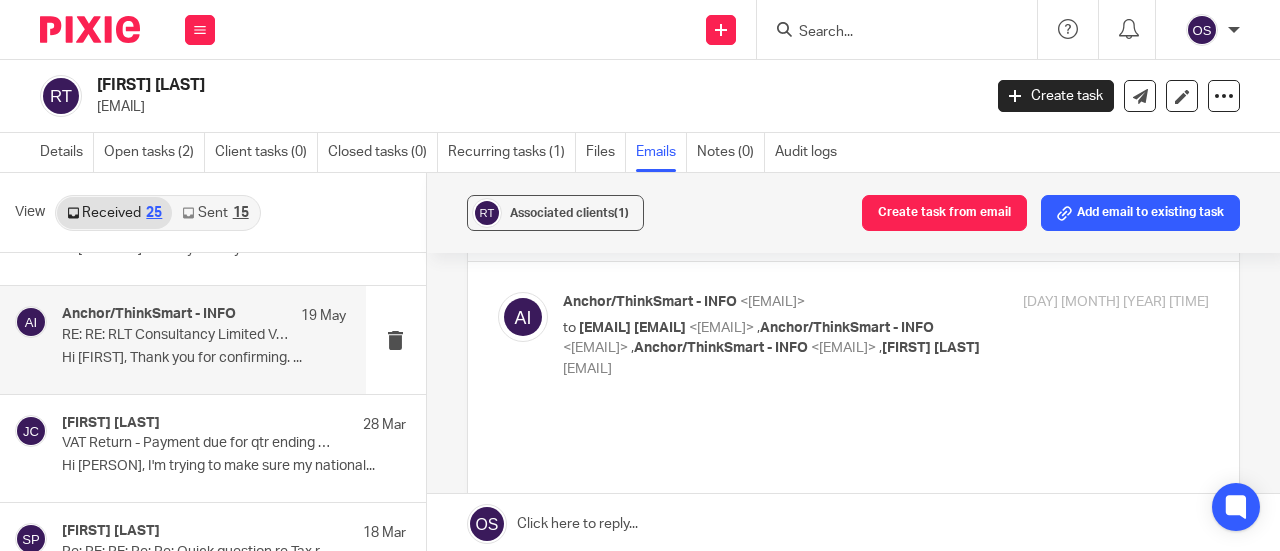 scroll, scrollTop: 184, scrollLeft: 0, axis: vertical 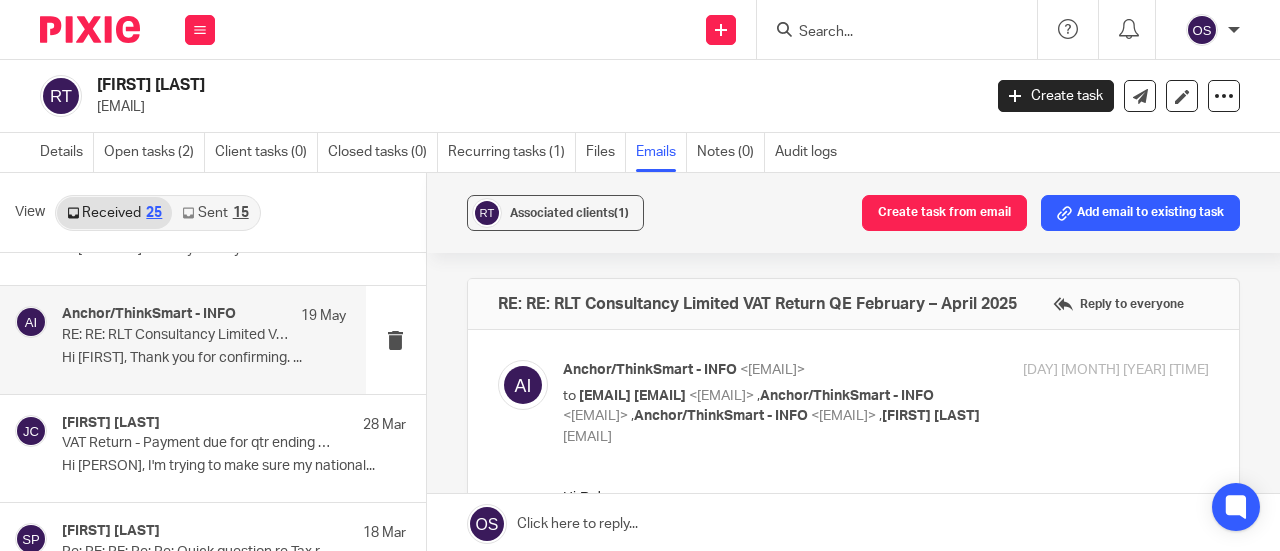 click on "[DAY] [MONTH] [YEAR] [TIME]" at bounding box center [1101, 370] 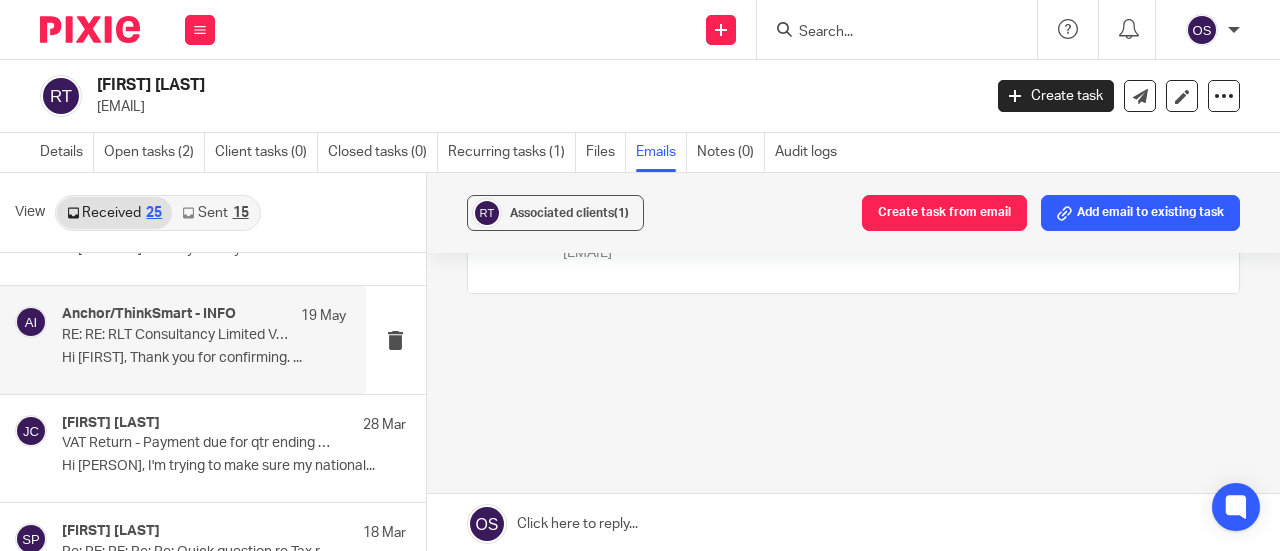 scroll, scrollTop: 244, scrollLeft: 0, axis: vertical 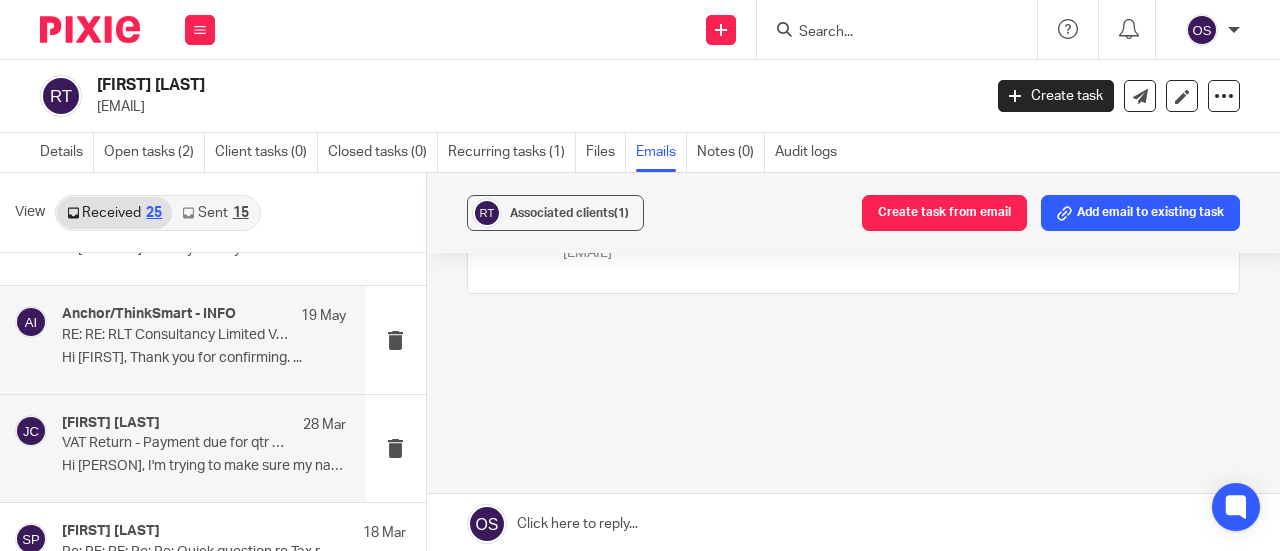 click on "[FIRST] [LAST]
[DAY] [MONTH]" at bounding box center (204, 425) 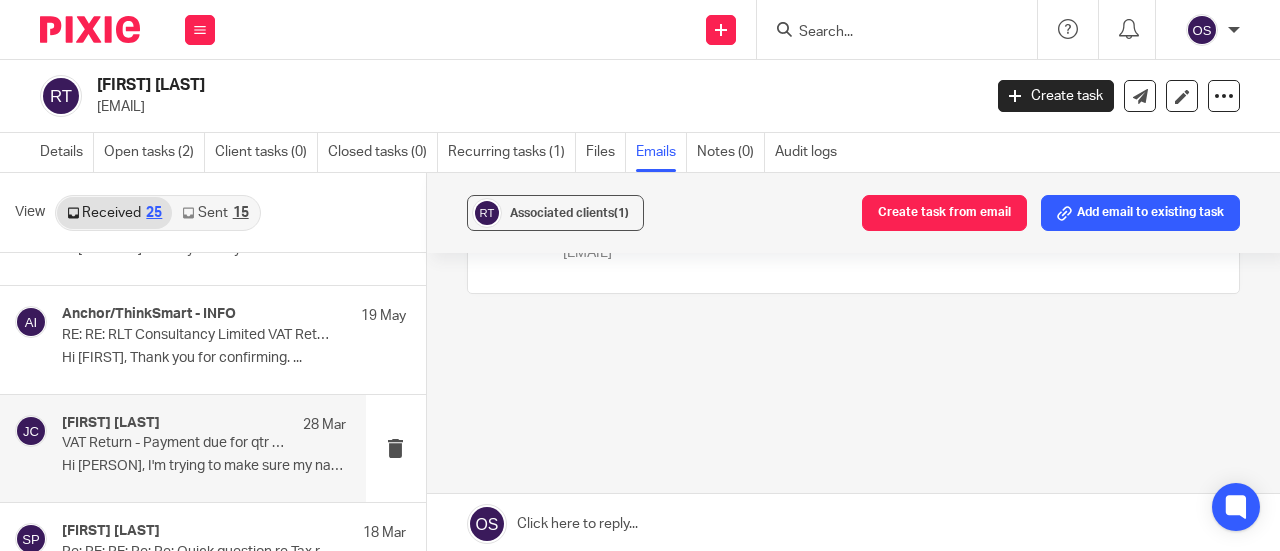 scroll, scrollTop: 300, scrollLeft: 0, axis: vertical 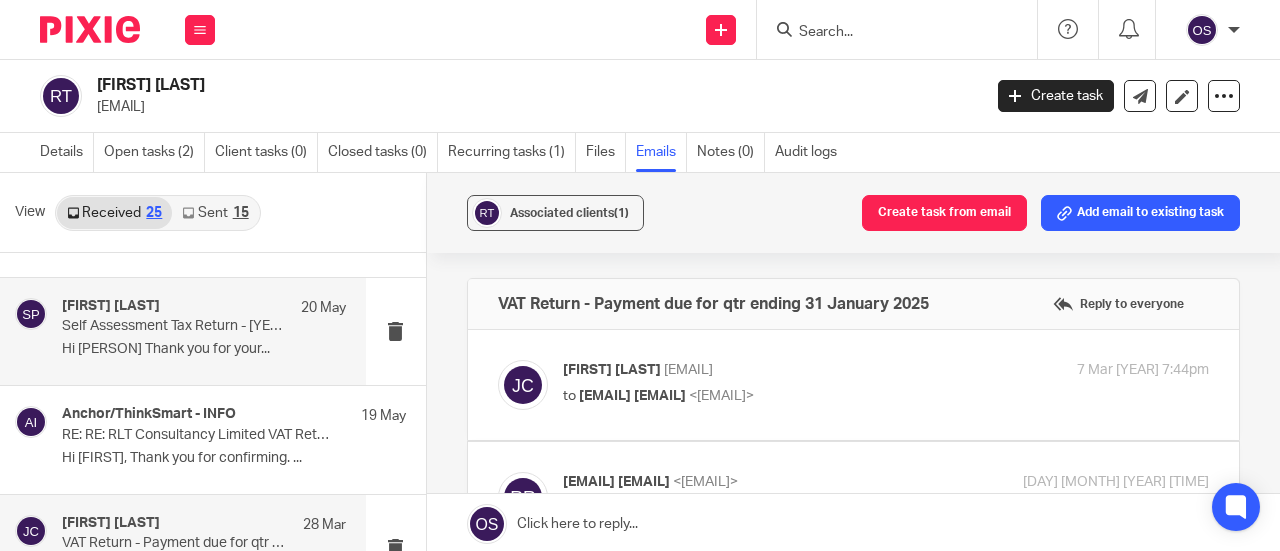 click on "Self Assessment Tax Return - [YEAR]-[YEAR]" at bounding box center [175, 326] 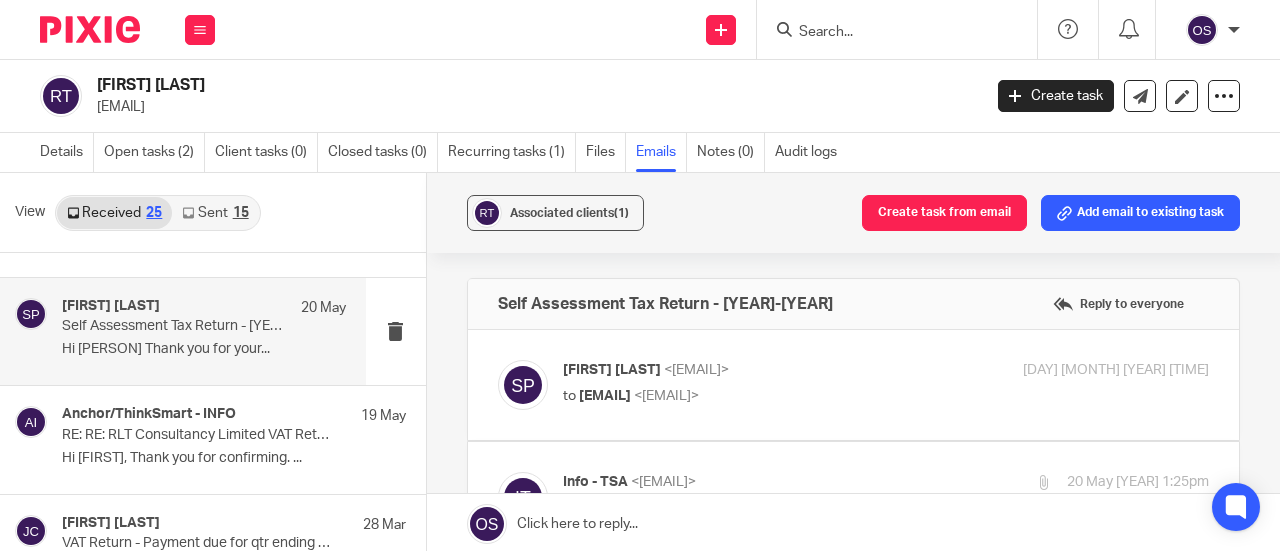 scroll, scrollTop: 0, scrollLeft: 0, axis: both 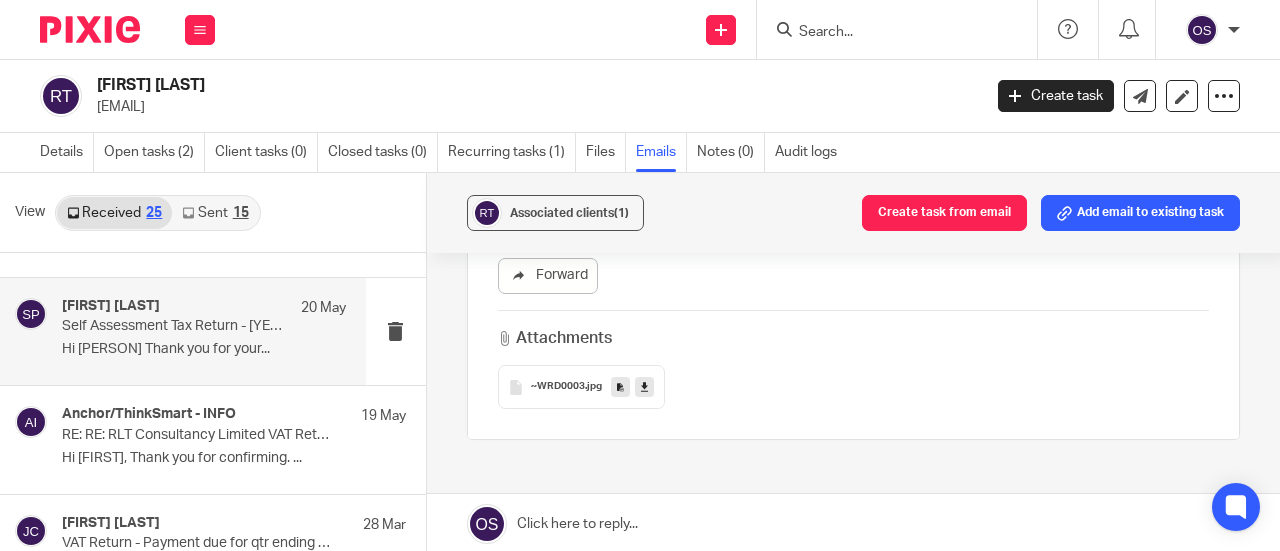 click at bounding box center [577, 199] 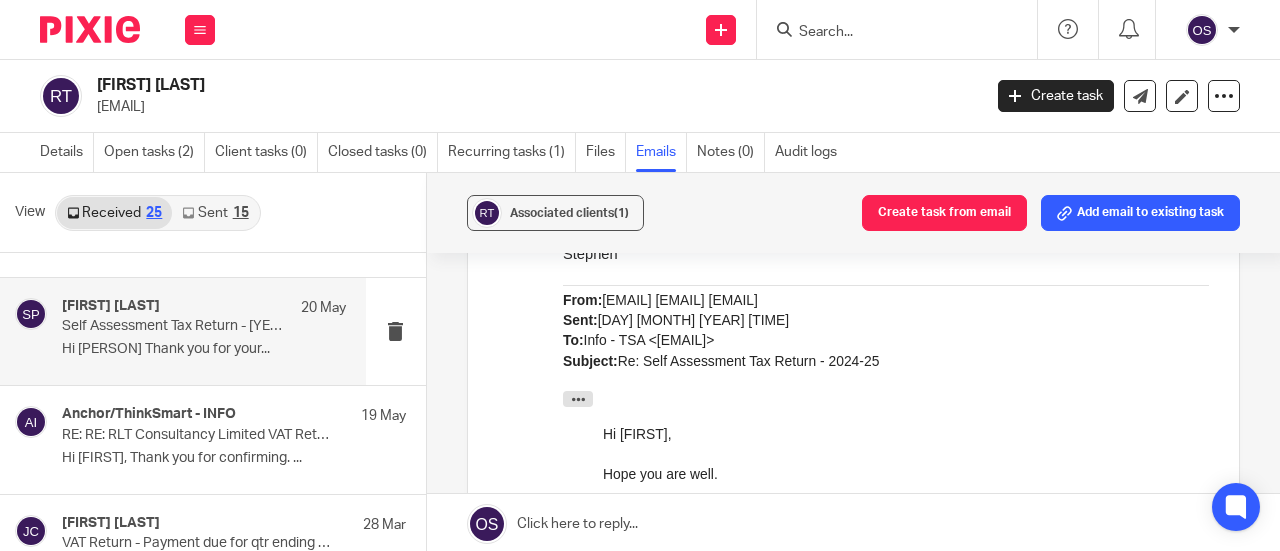 scroll, scrollTop: 600, scrollLeft: 0, axis: vertical 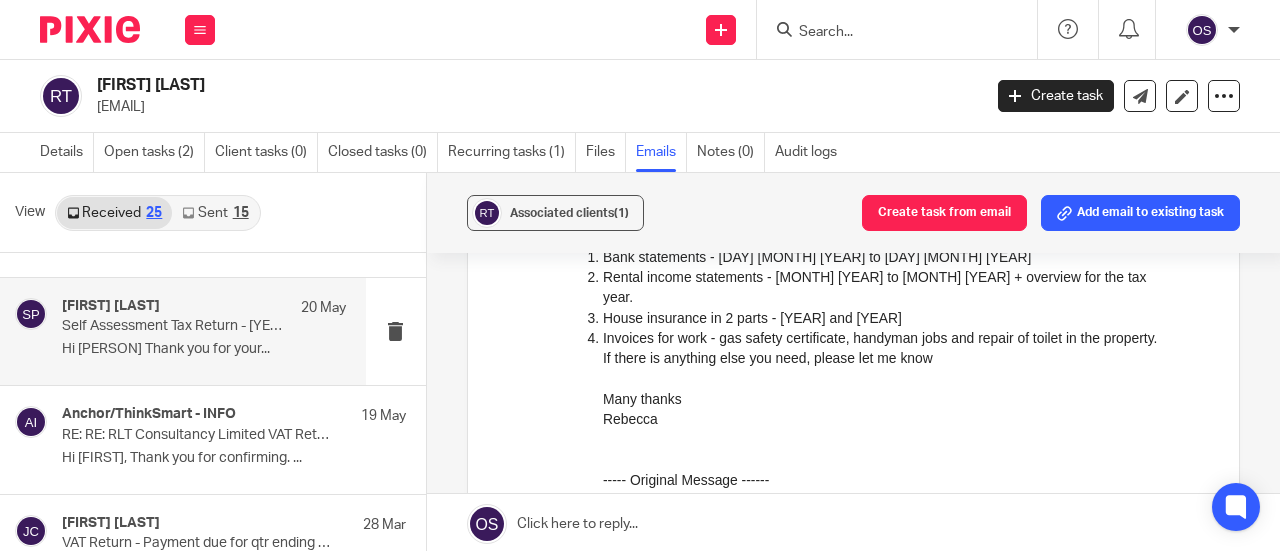 type 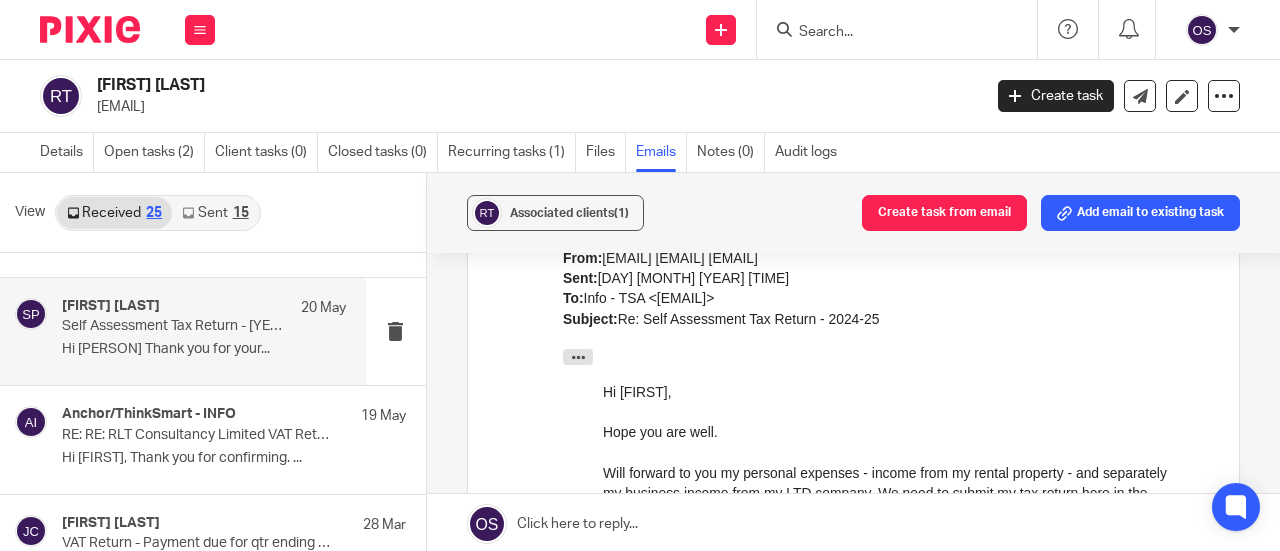 scroll, scrollTop: 500, scrollLeft: 0, axis: vertical 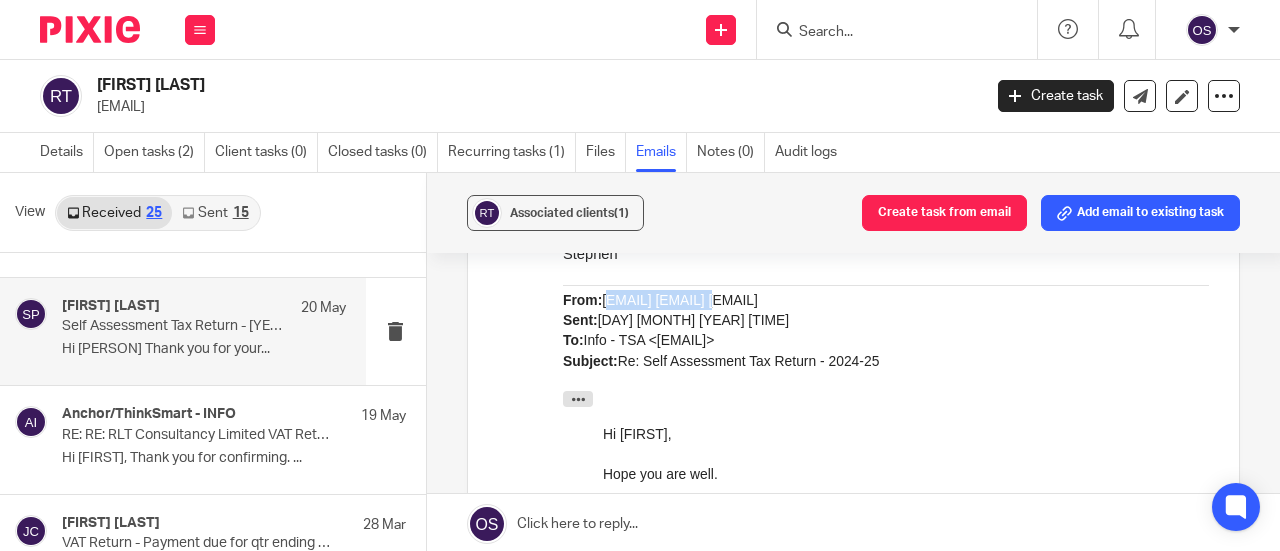 drag, startPoint x: 600, startPoint y: 300, endPoint x: 683, endPoint y: 304, distance: 83.09633 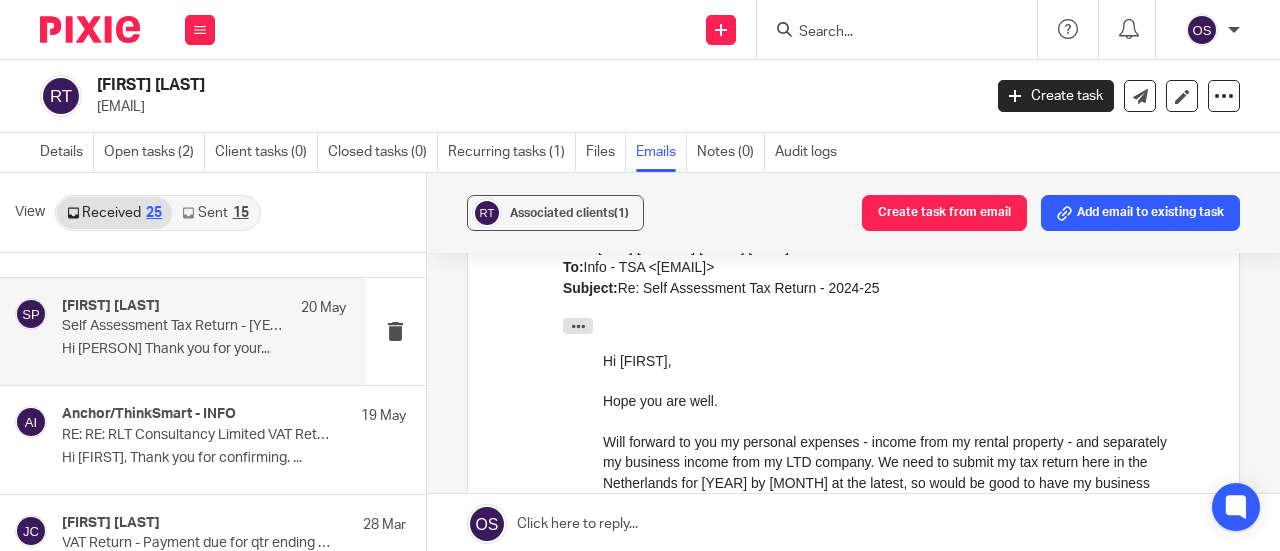 scroll, scrollTop: 600, scrollLeft: 0, axis: vertical 